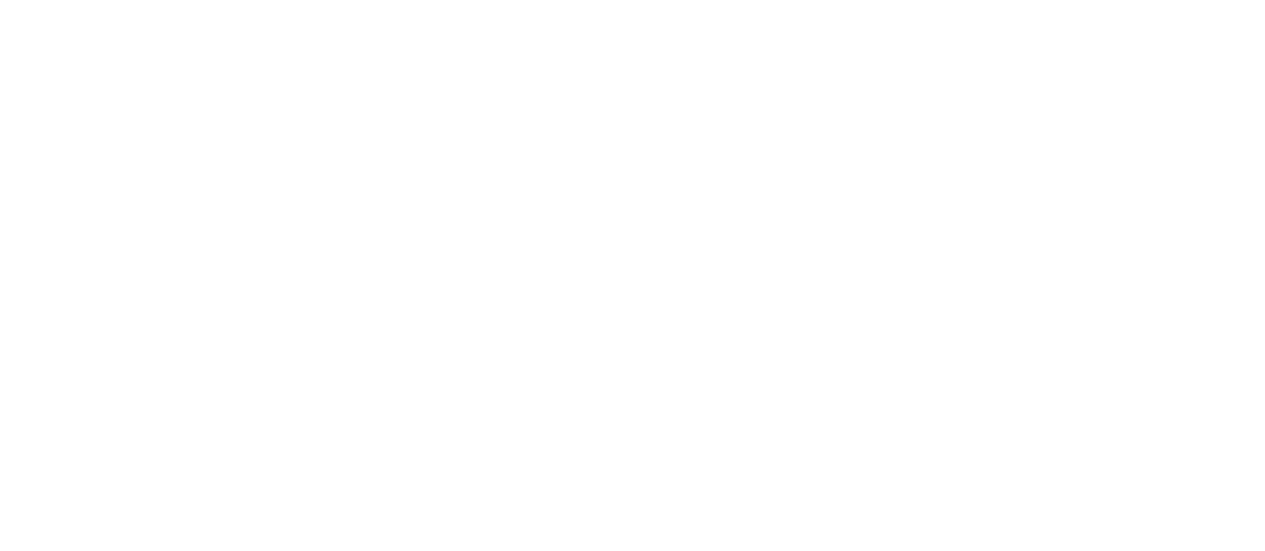 scroll, scrollTop: 0, scrollLeft: 0, axis: both 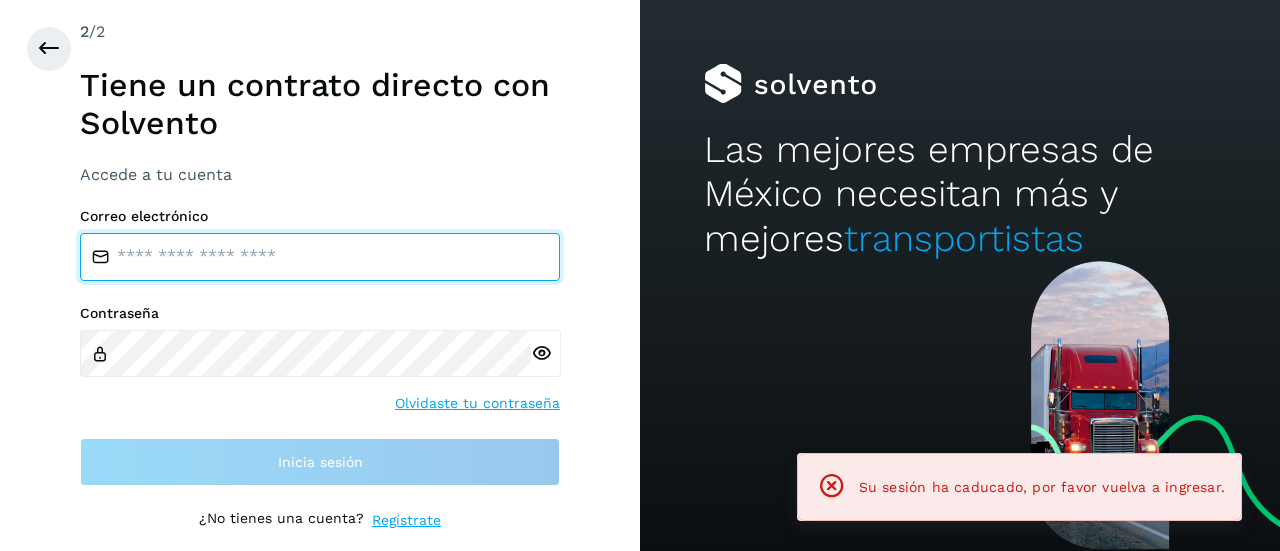 click at bounding box center (320, 257) 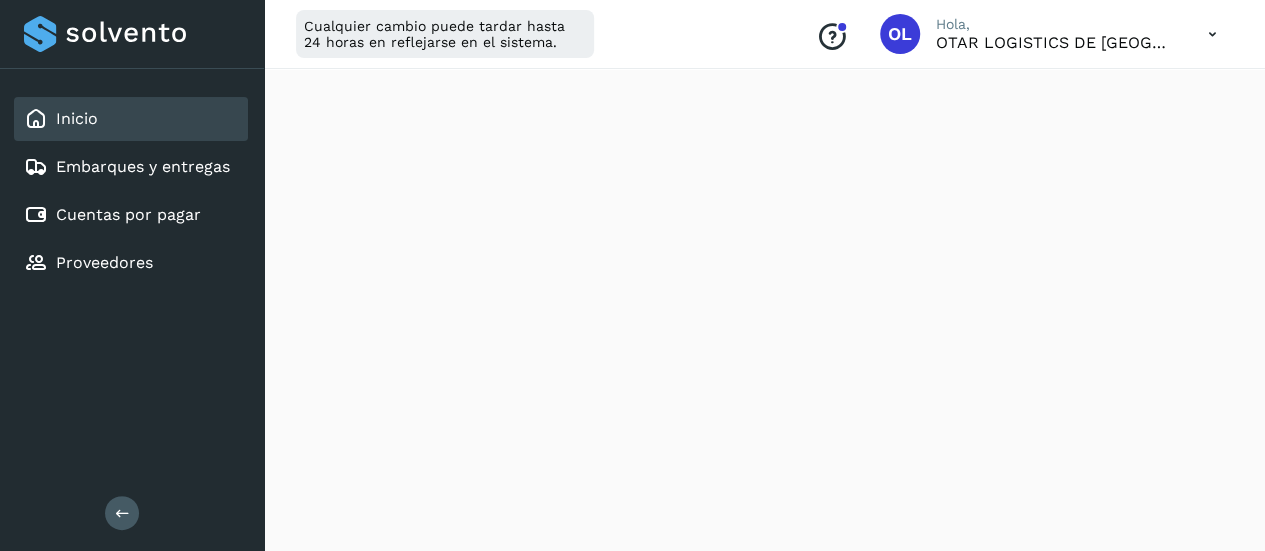 scroll, scrollTop: 0, scrollLeft: 0, axis: both 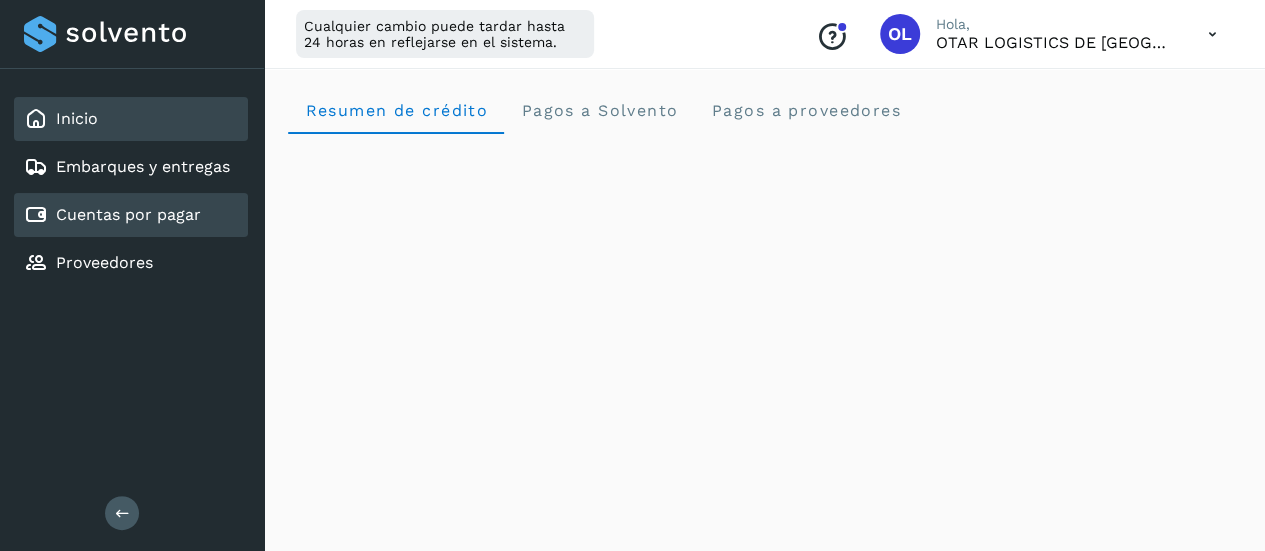 click on "Cuentas por pagar" at bounding box center (128, 214) 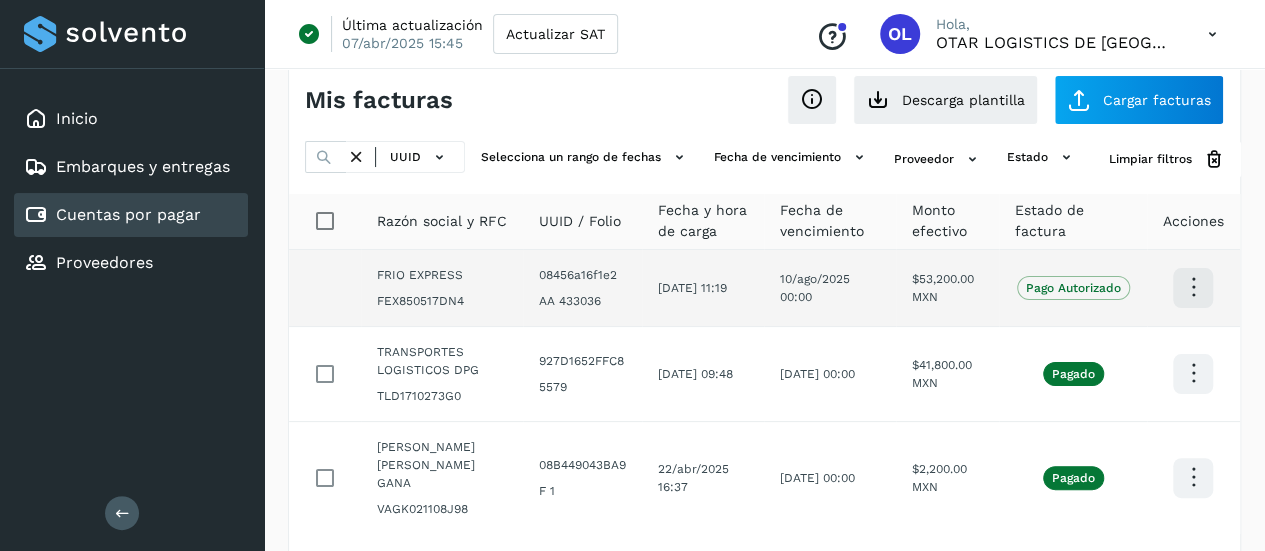 scroll, scrollTop: 0, scrollLeft: 0, axis: both 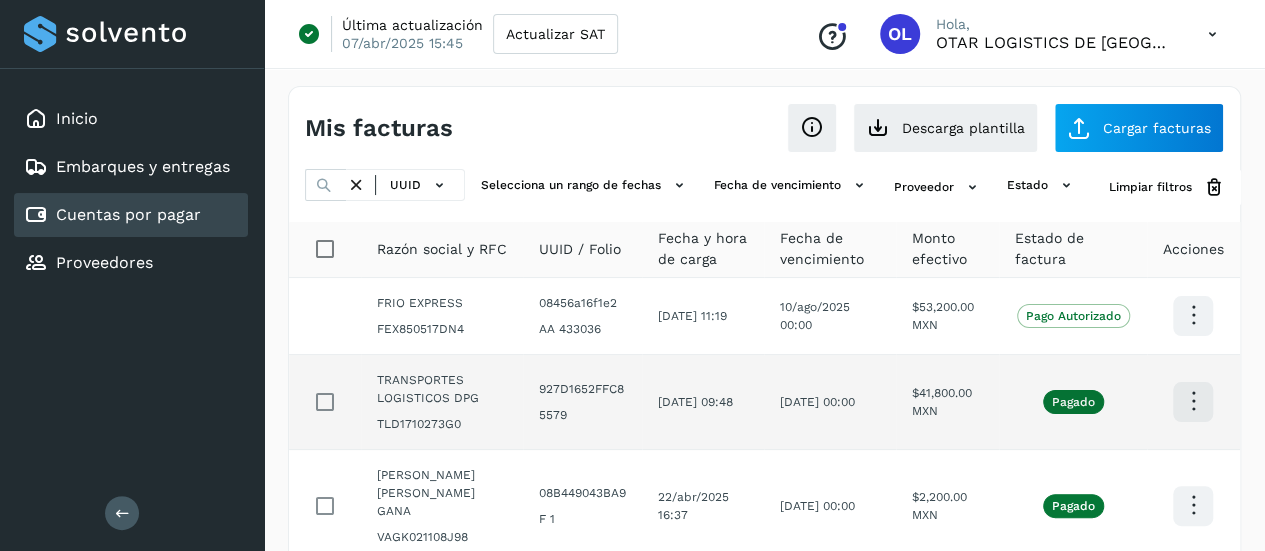 click at bounding box center (1193, 315) 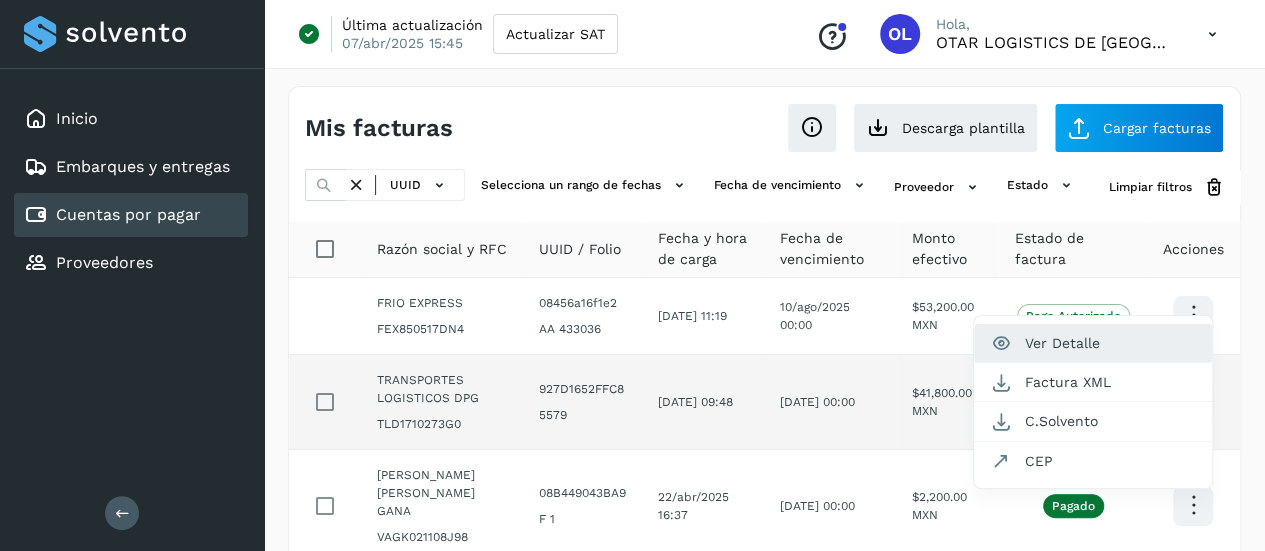 click on "Ver Detalle" 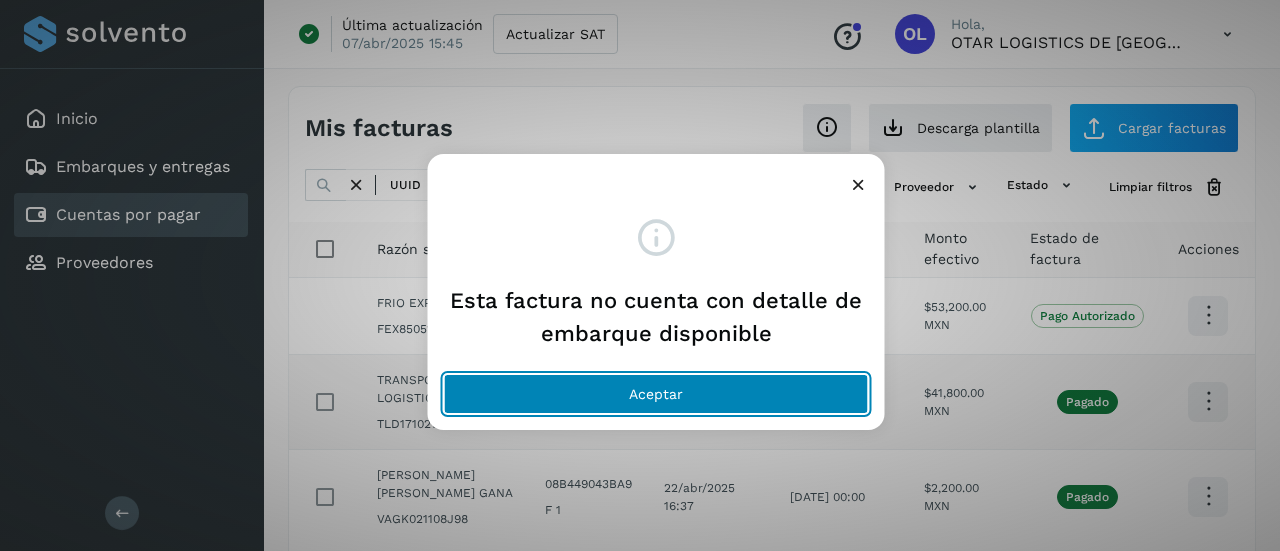 click on "Aceptar" at bounding box center (656, 394) 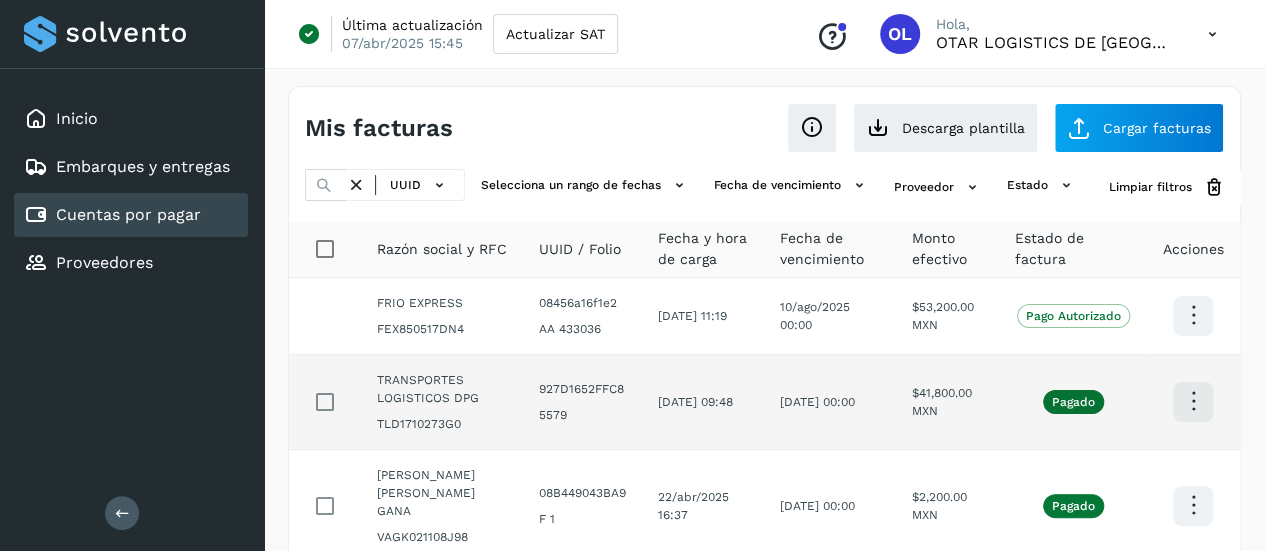 click at bounding box center [1193, 315] 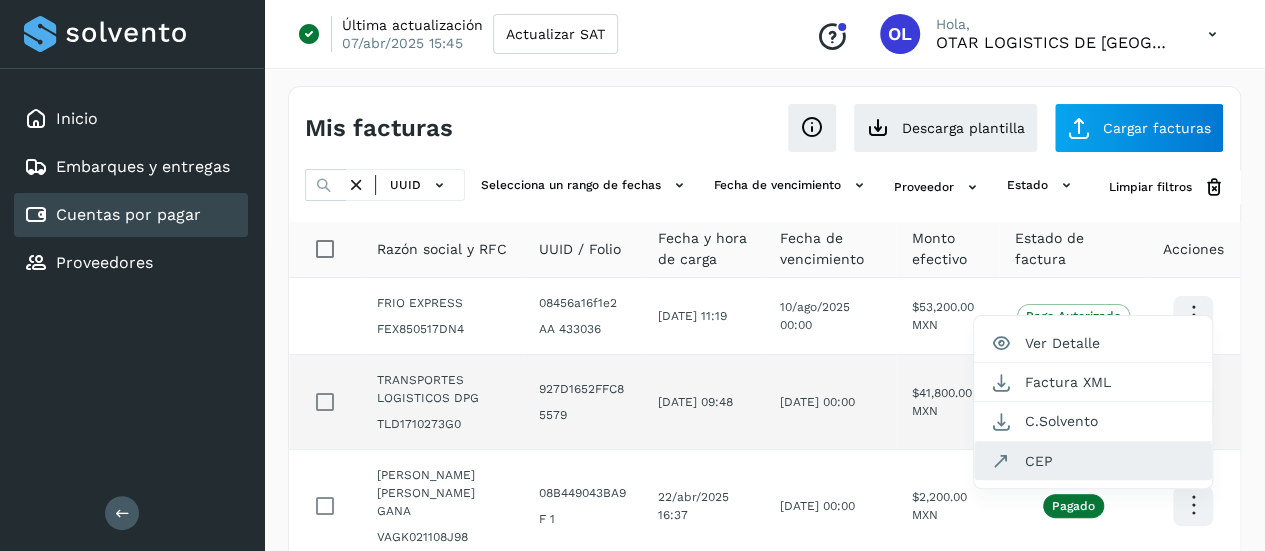 click on "CEP" 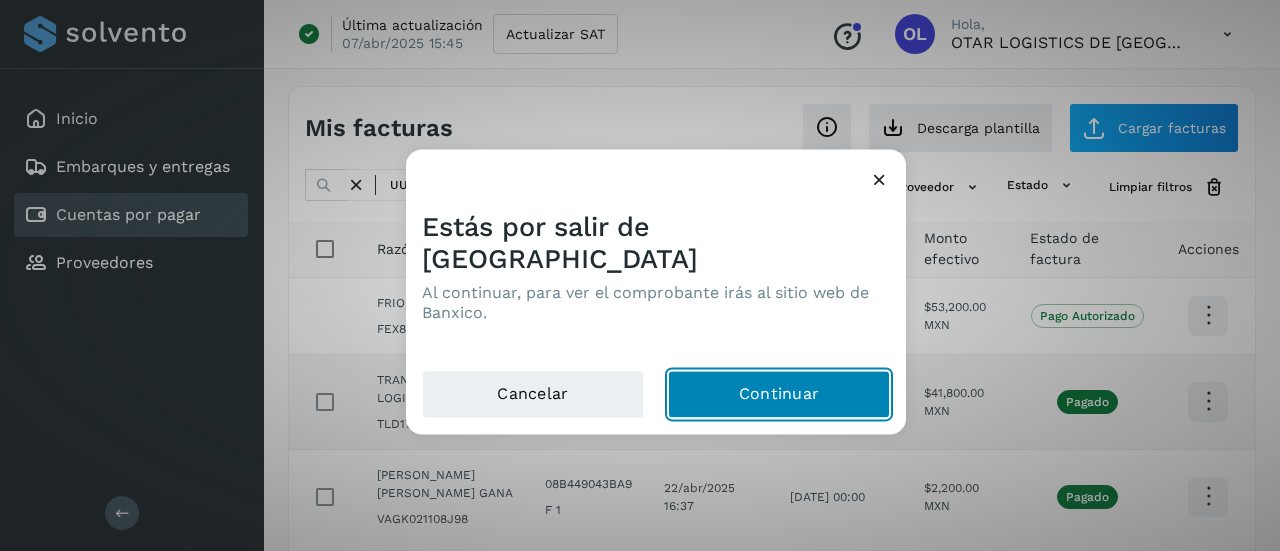 click on "Continuar" 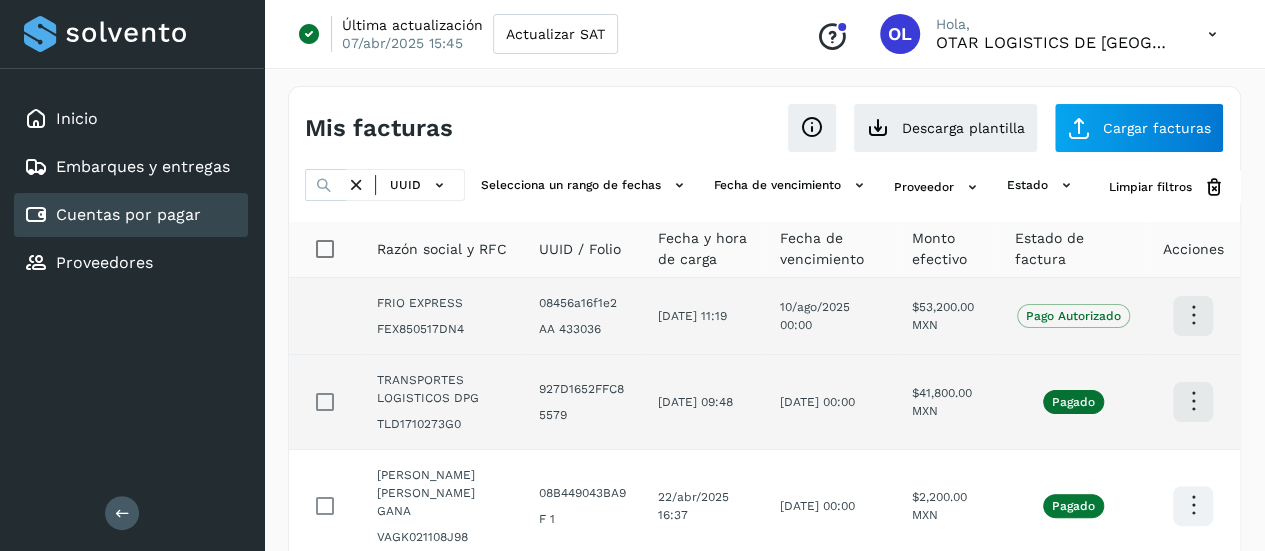 click at bounding box center (1193, 315) 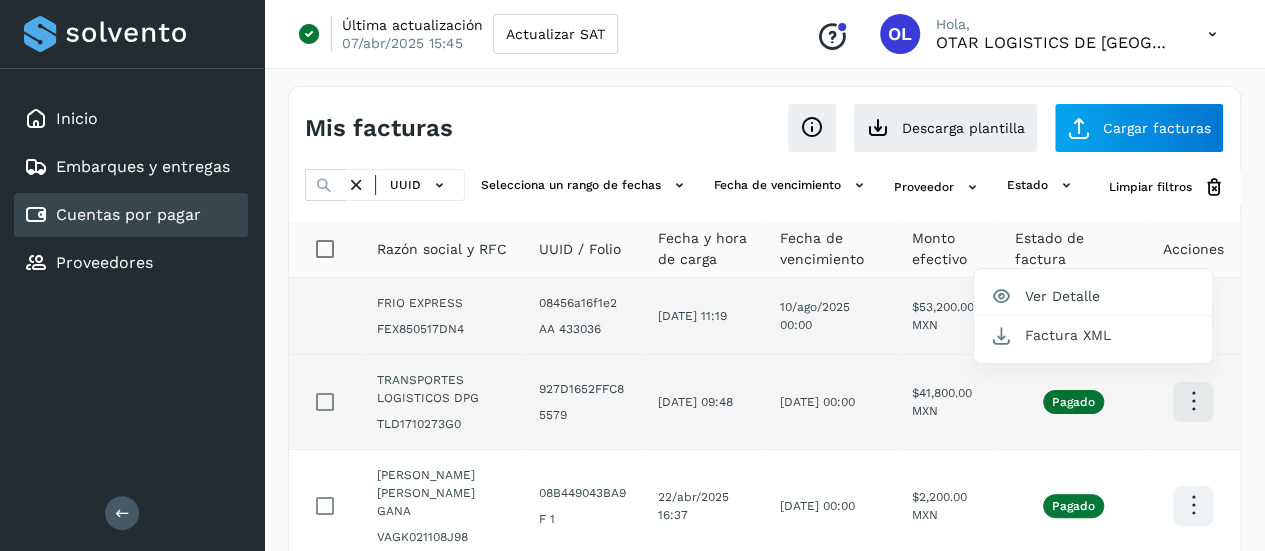 click at bounding box center [632, 275] 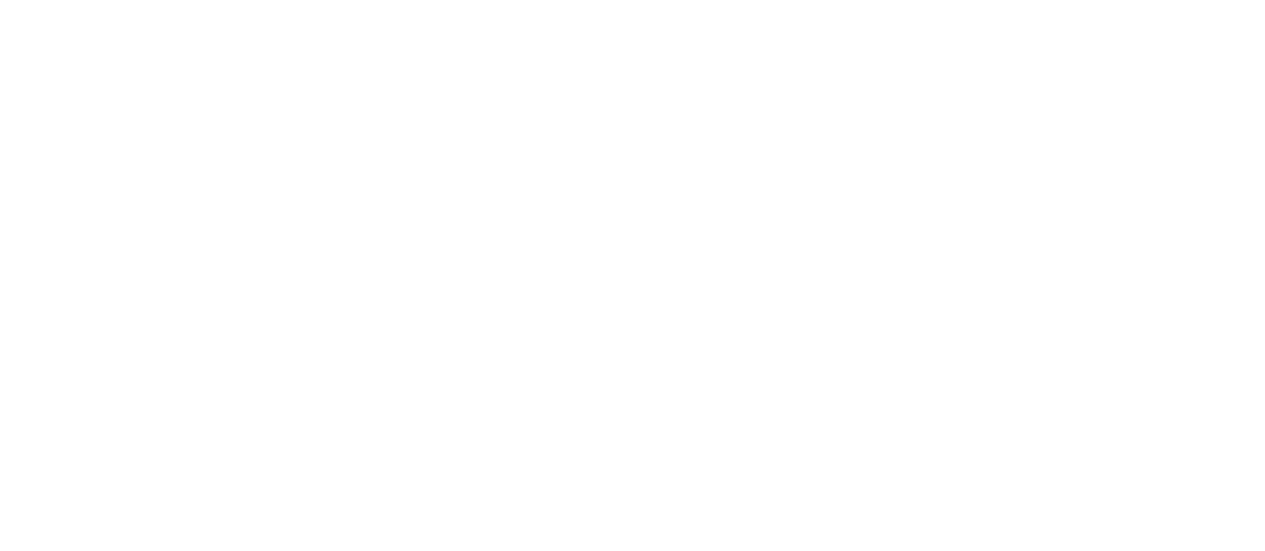 scroll, scrollTop: 0, scrollLeft: 0, axis: both 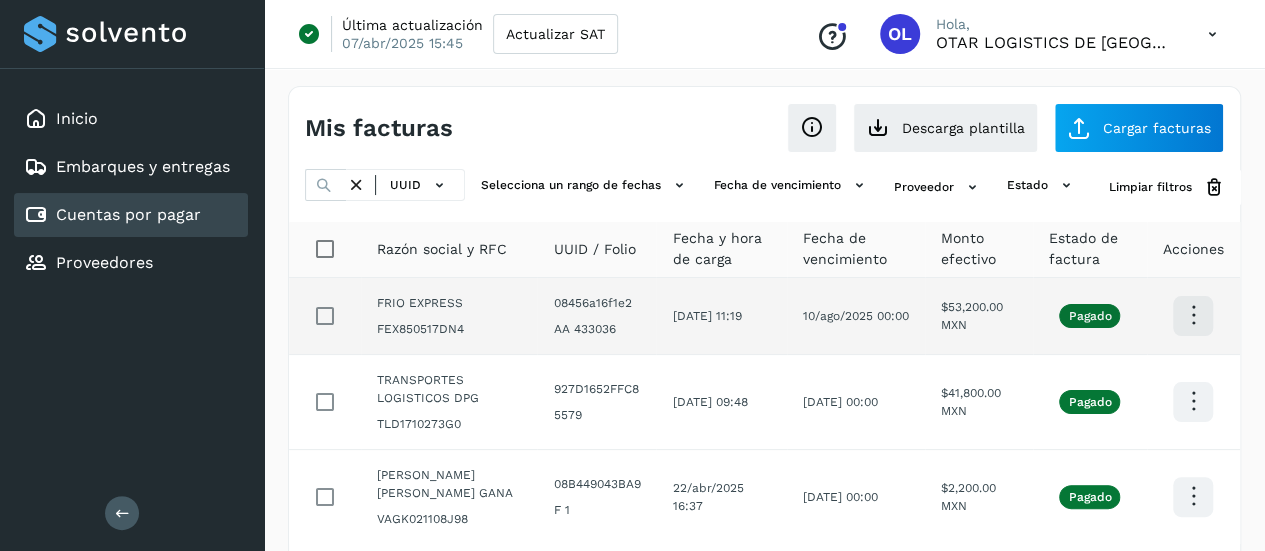 click at bounding box center (1193, 315) 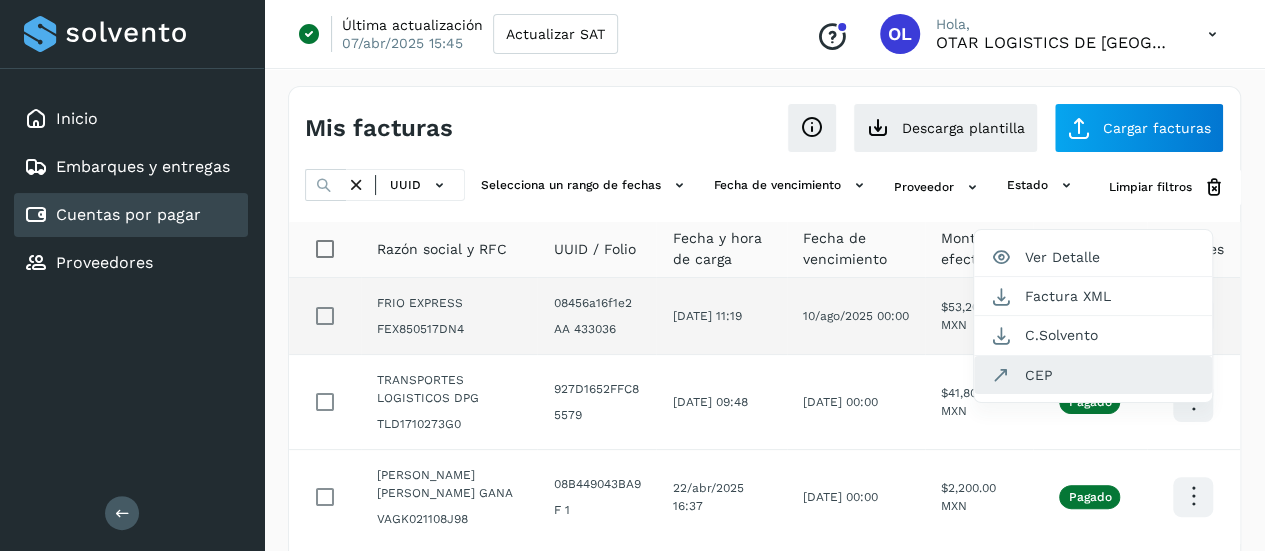 click on "CEP" 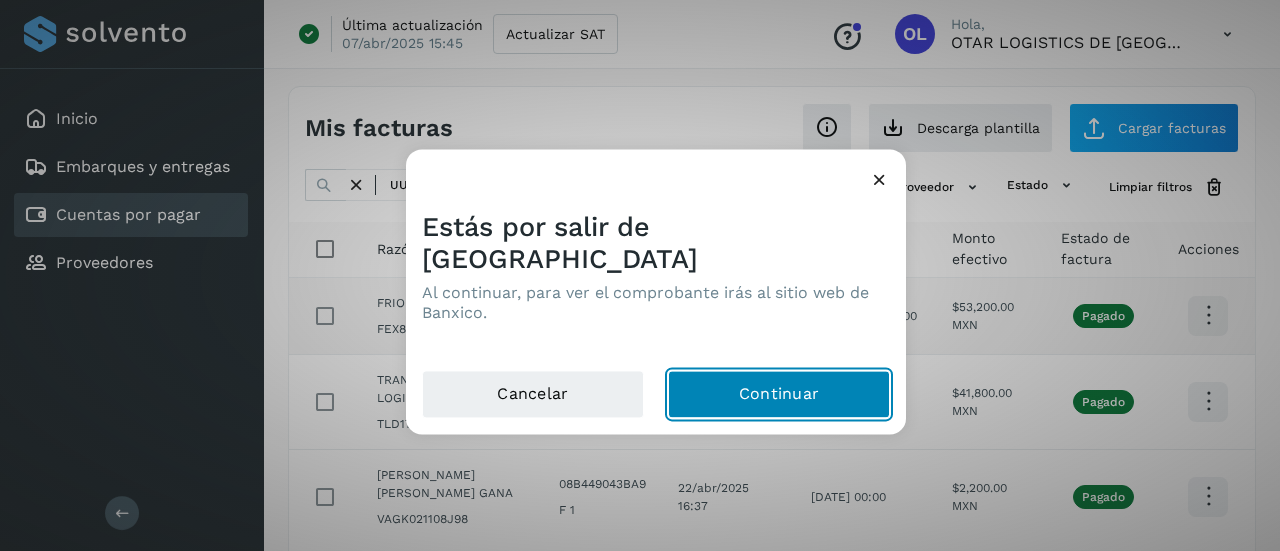 click on "Continuar" 